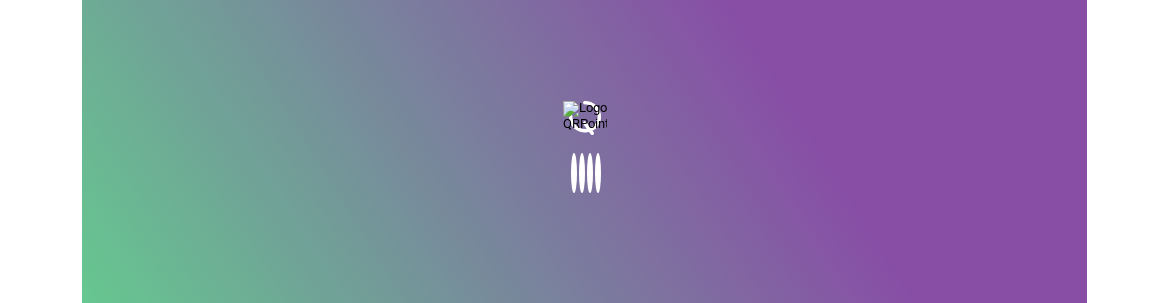 scroll, scrollTop: 0, scrollLeft: 0, axis: both 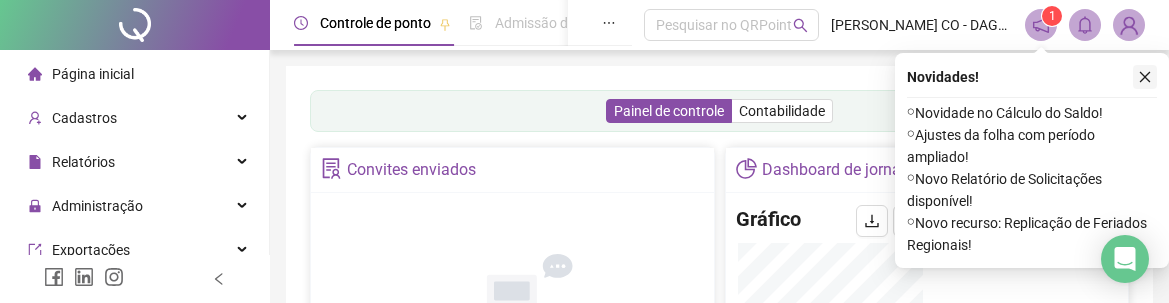click 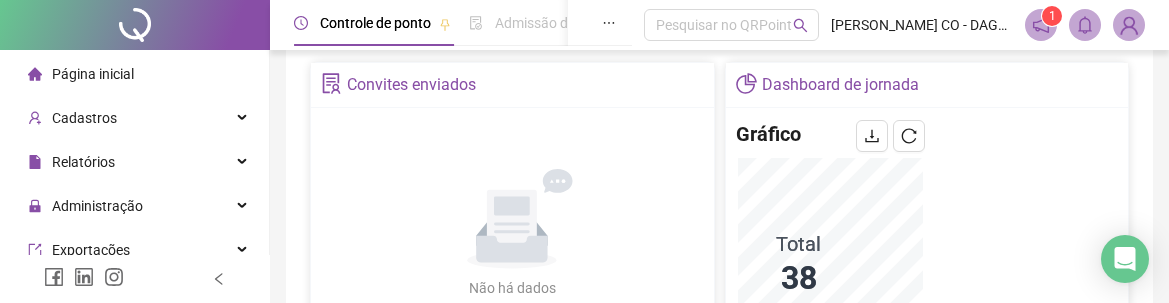 scroll, scrollTop: 143, scrollLeft: 0, axis: vertical 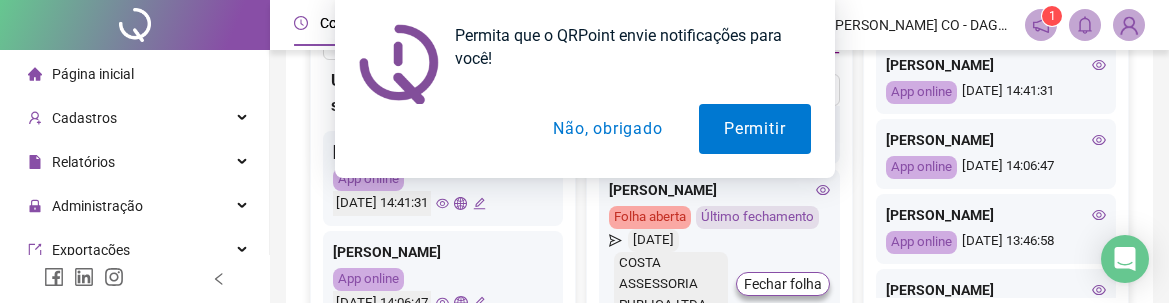 click on "Não, obrigado" at bounding box center [607, 129] 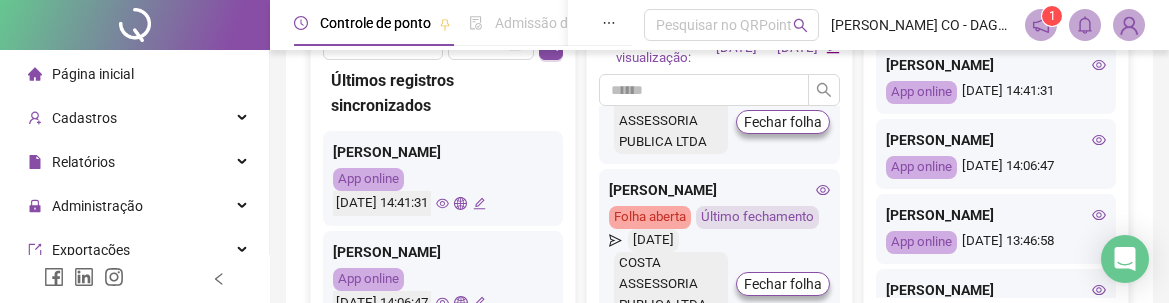 click 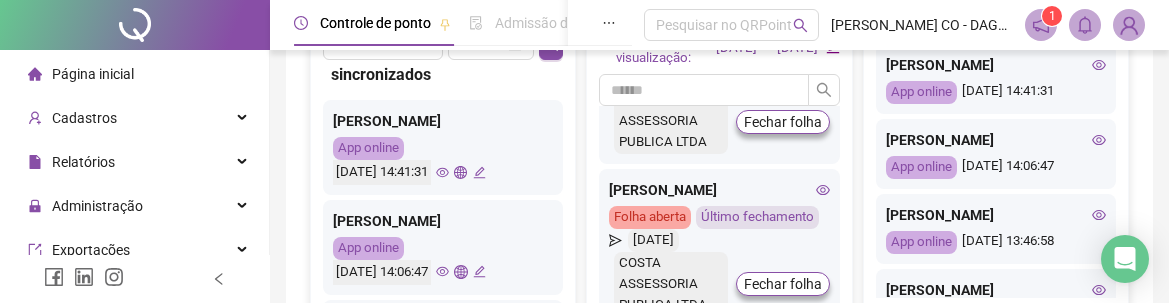 scroll, scrollTop: 0, scrollLeft: 0, axis: both 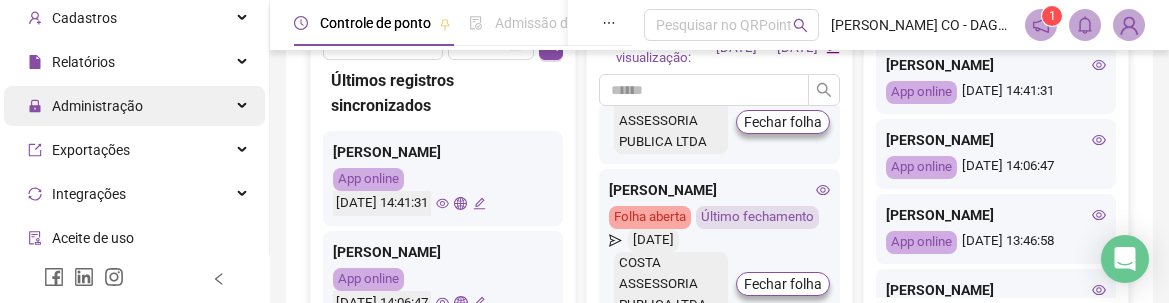 click on "Administração" at bounding box center [134, 106] 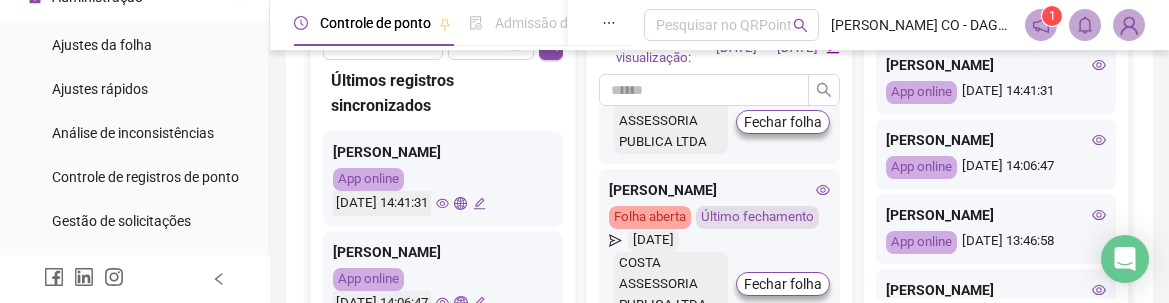 scroll, scrollTop: 200, scrollLeft: 0, axis: vertical 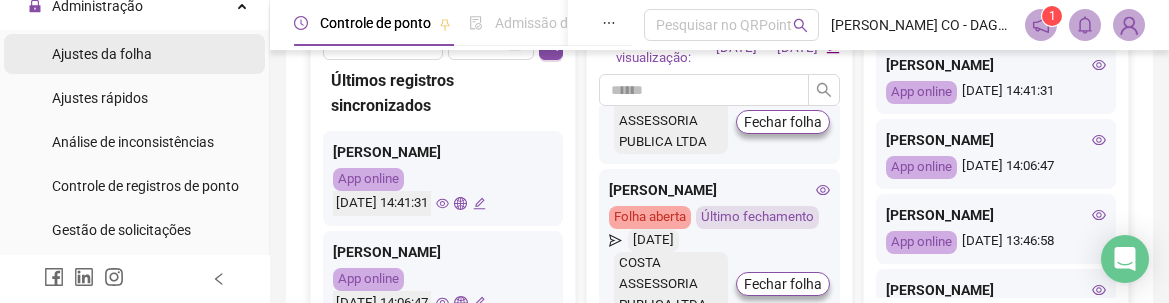 click on "Ajustes da folha" at bounding box center [134, 54] 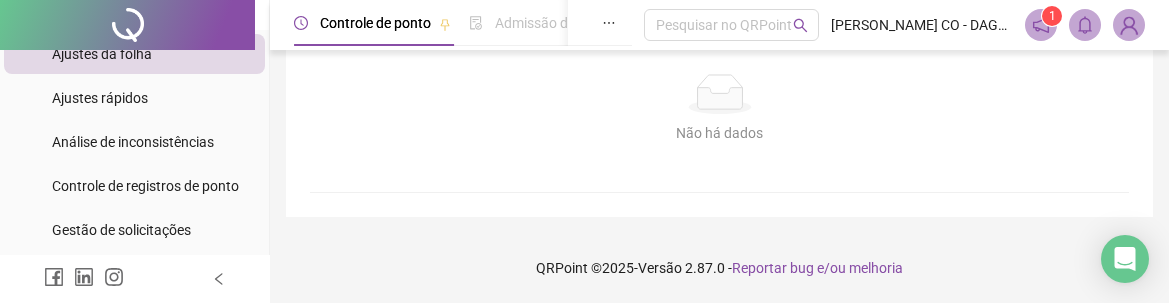 type on "**********" 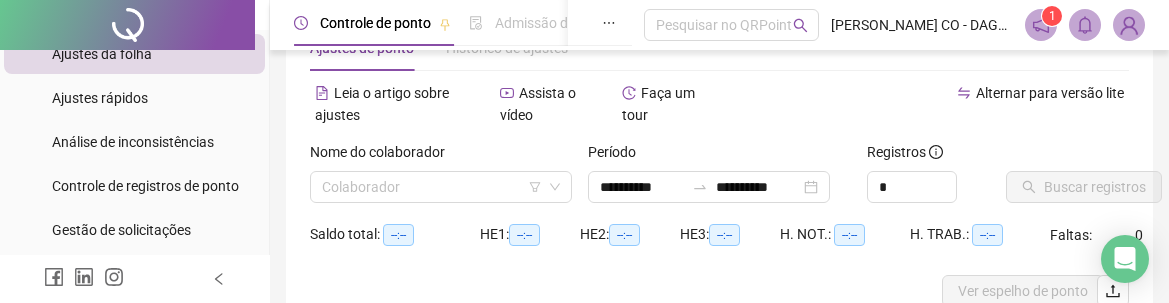 scroll, scrollTop: 100, scrollLeft: 0, axis: vertical 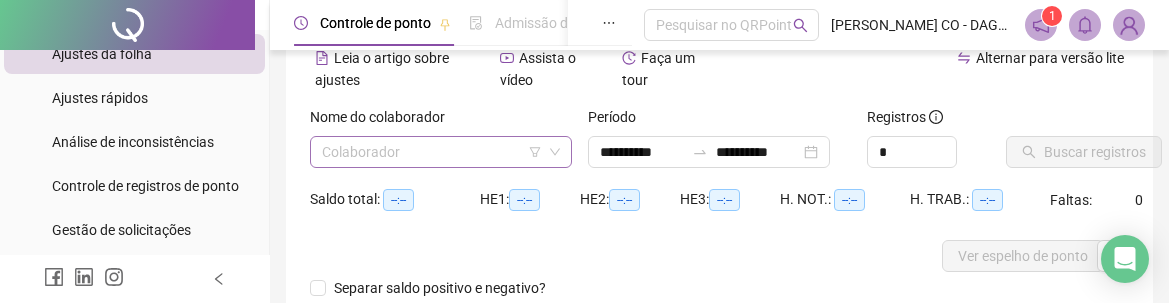 click on "**********" at bounding box center (584, 51) 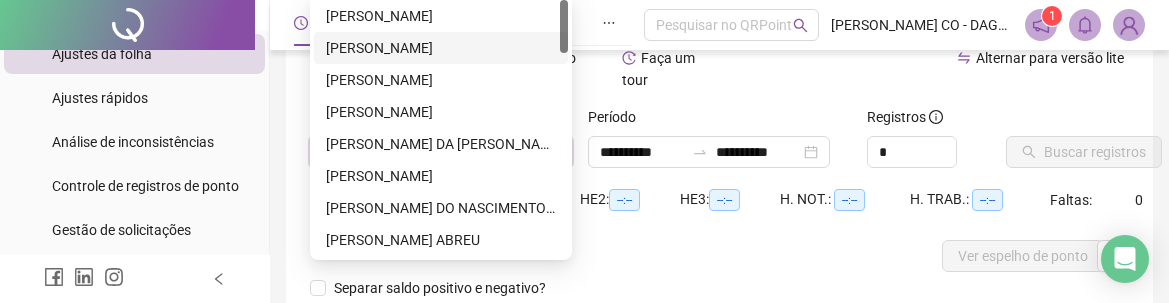 click on "[PERSON_NAME]" at bounding box center (441, 48) 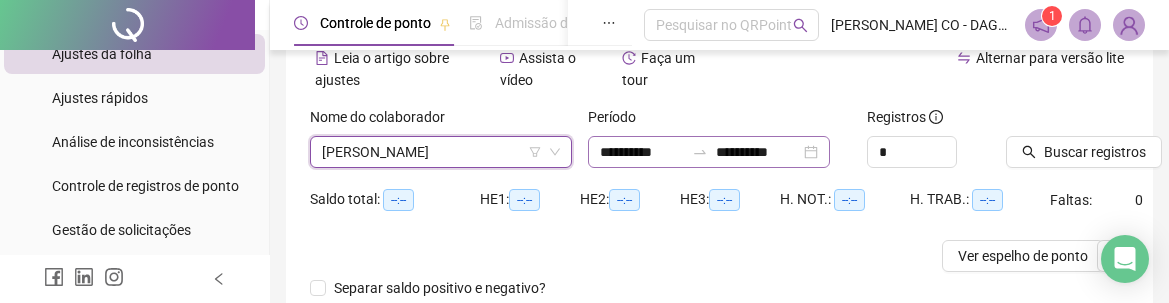 click on "**********" at bounding box center [709, 152] 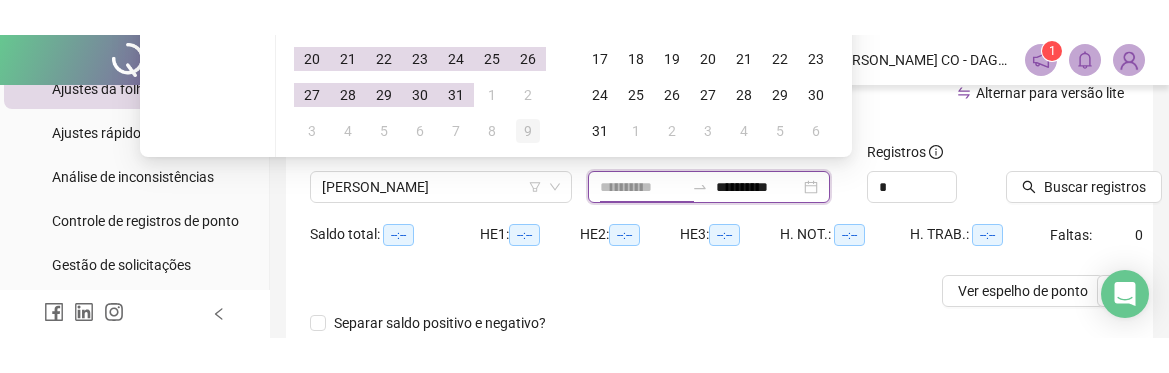 scroll, scrollTop: 0, scrollLeft: 0, axis: both 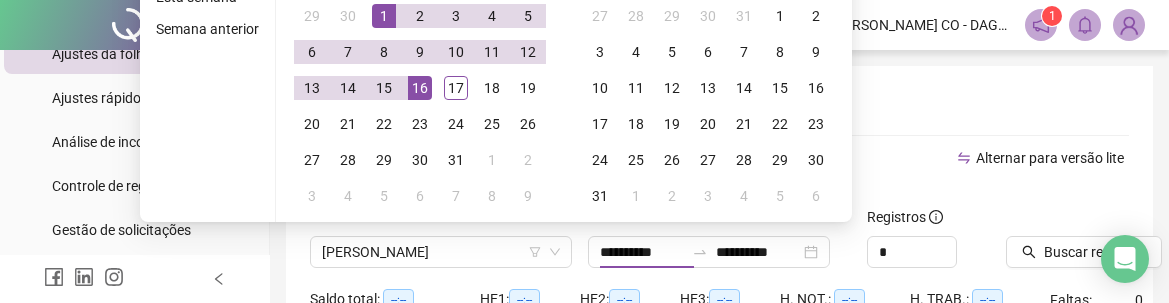 click on "Ajustes de ponto Histórico de ajustes" at bounding box center (719, 113) 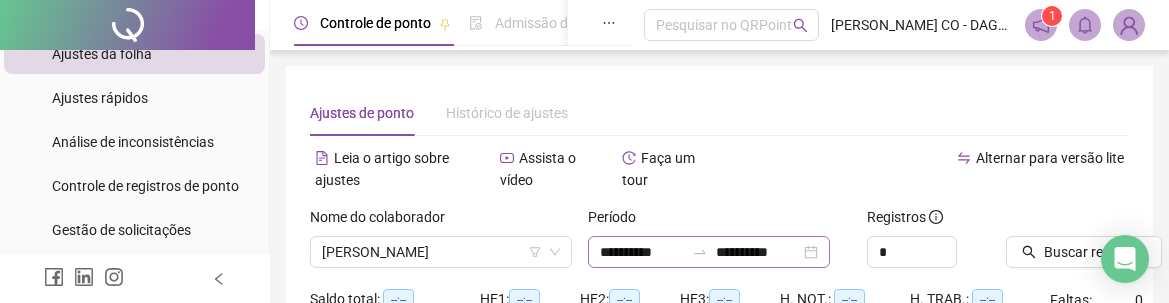 click on "**********" at bounding box center [709, 252] 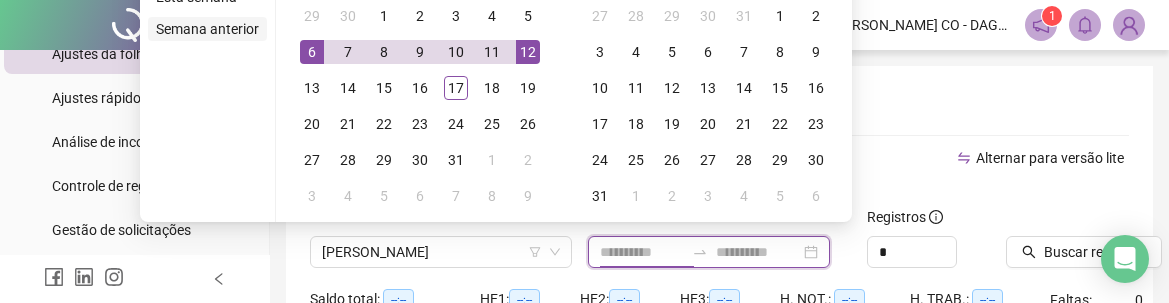 type on "**********" 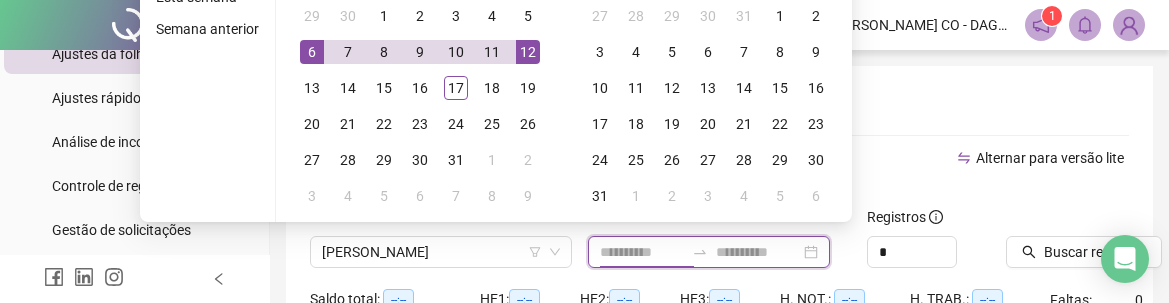 type on "**********" 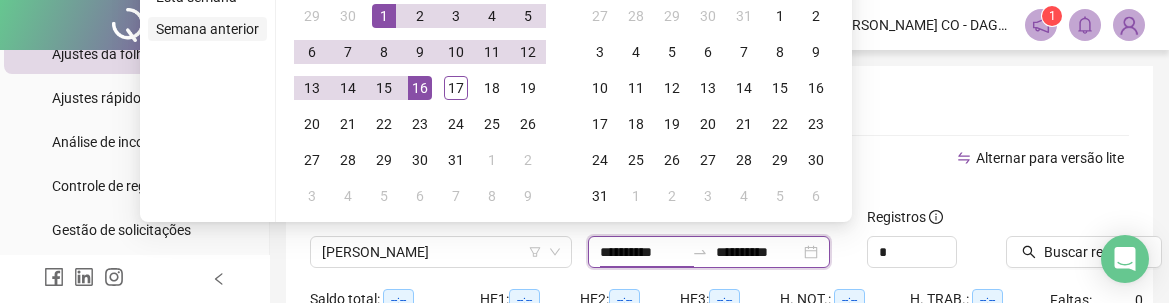 type on "**********" 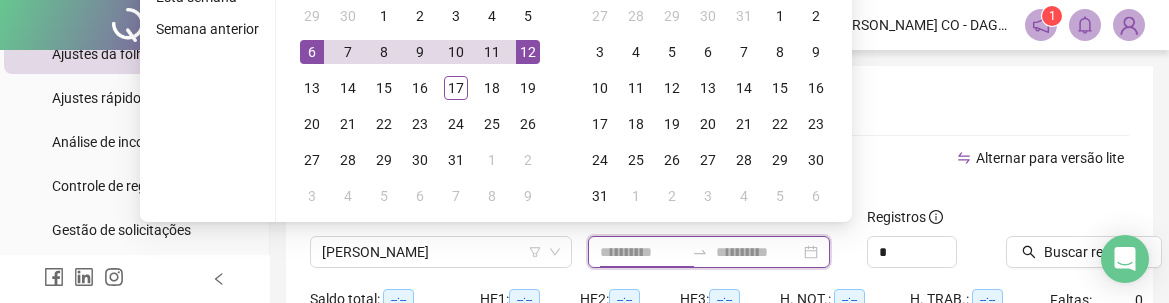 type on "**********" 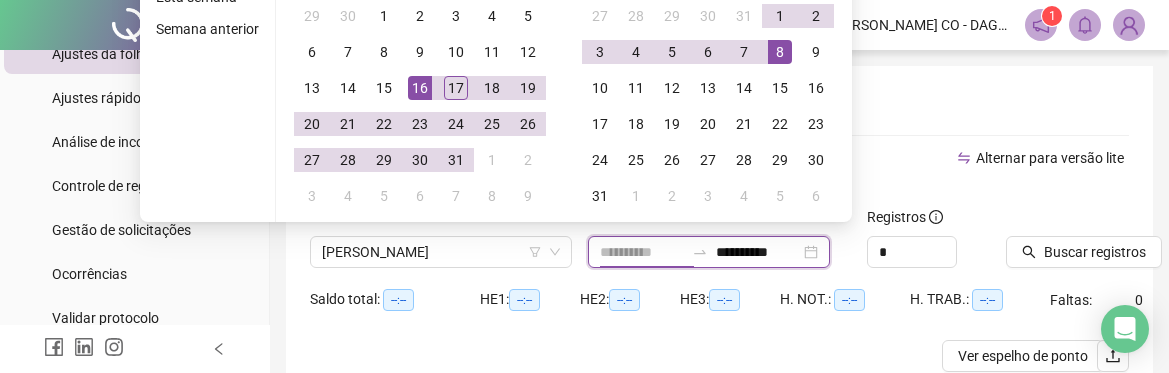 type on "**********" 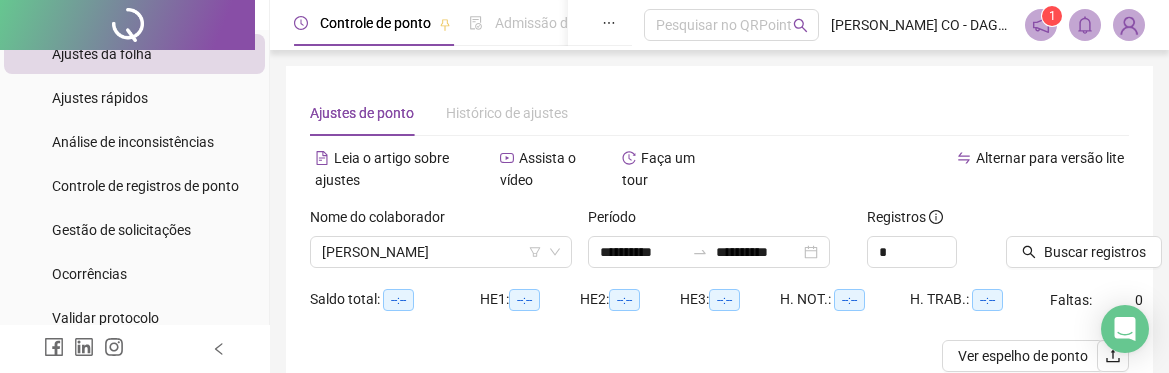 click on "Alternar para versão lite" at bounding box center (925, 158) 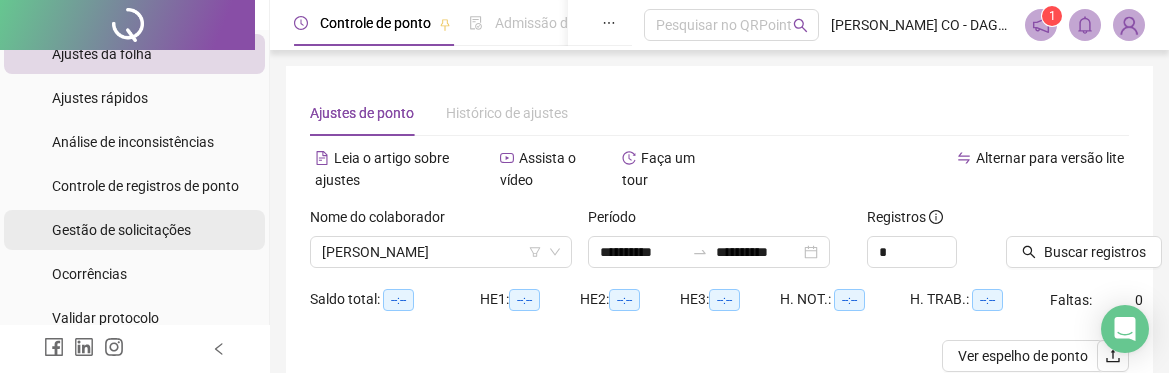 scroll, scrollTop: 100, scrollLeft: 0, axis: vertical 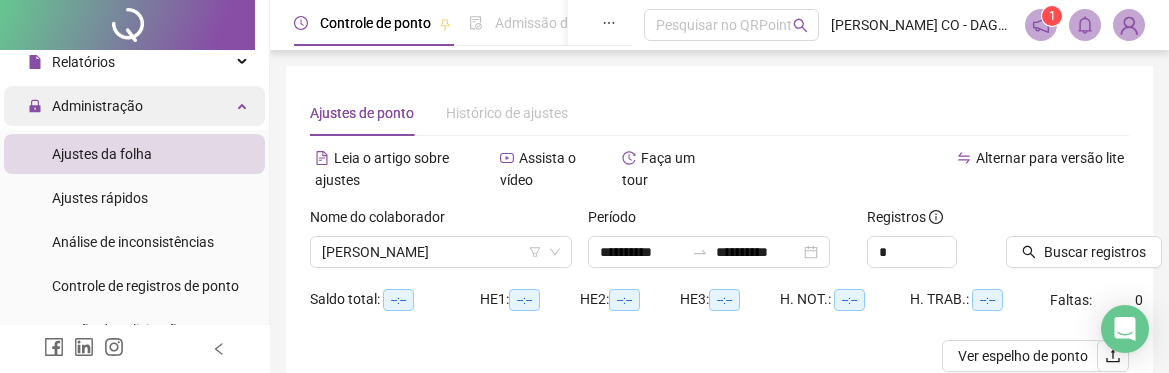 click on "Administração" at bounding box center (134, 106) 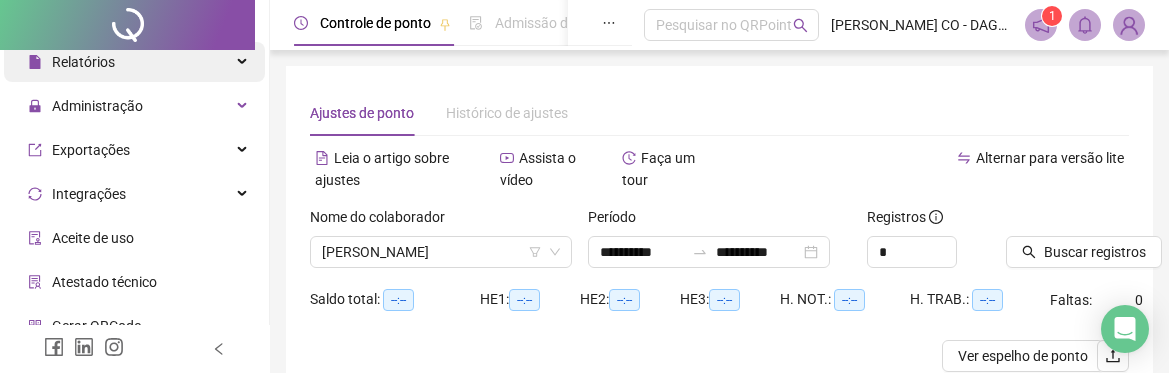 click on "Relatórios" at bounding box center [134, 62] 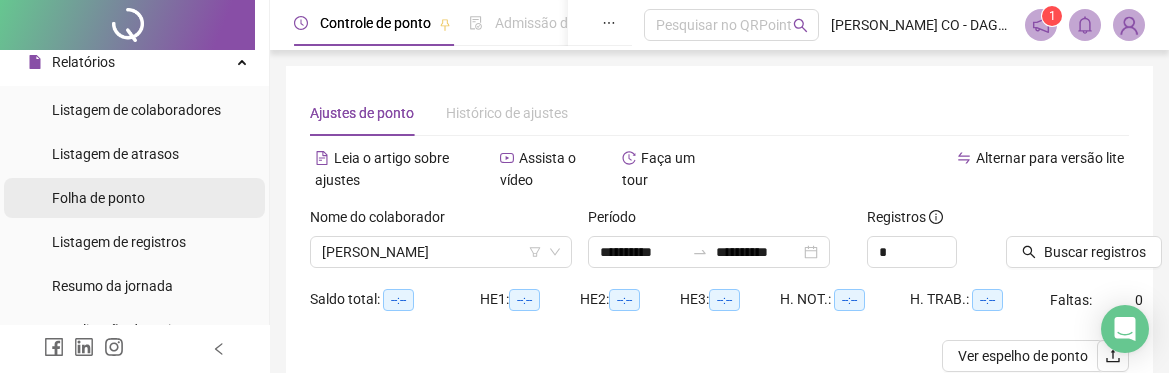 click on "Folha de ponto" at bounding box center [134, 198] 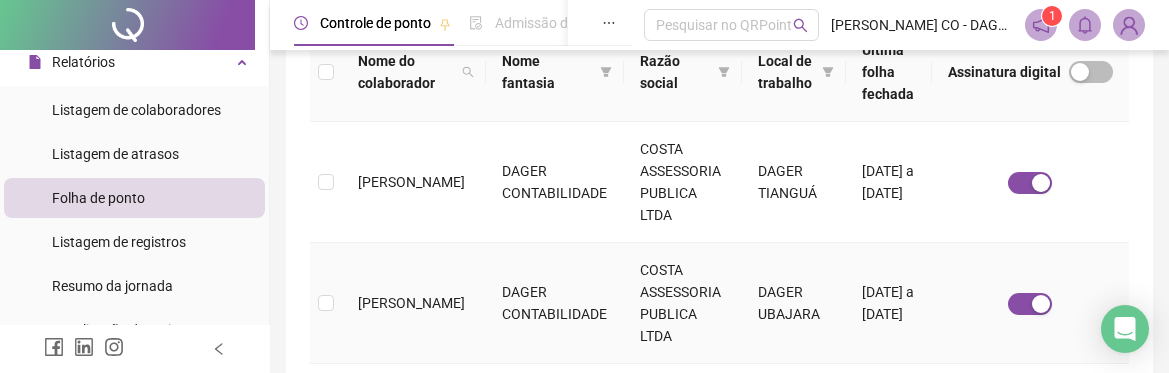 scroll, scrollTop: 459, scrollLeft: 0, axis: vertical 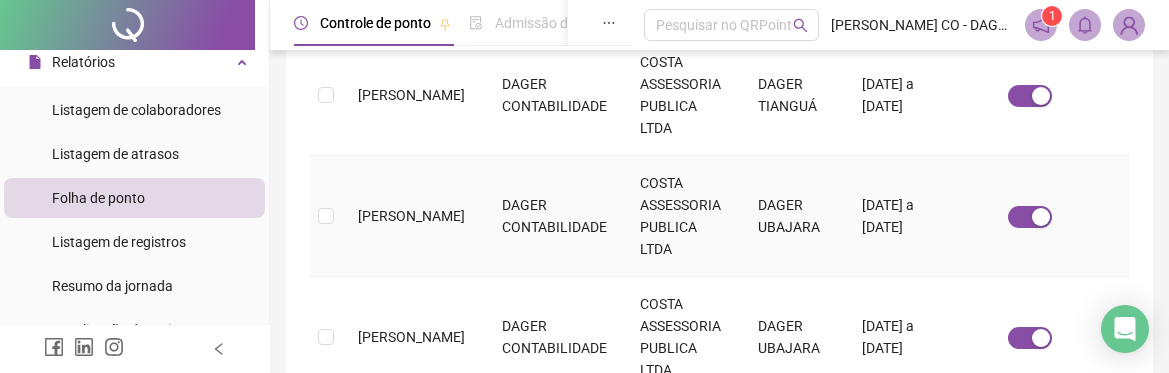 click on "[PERSON_NAME]" at bounding box center [411, 216] 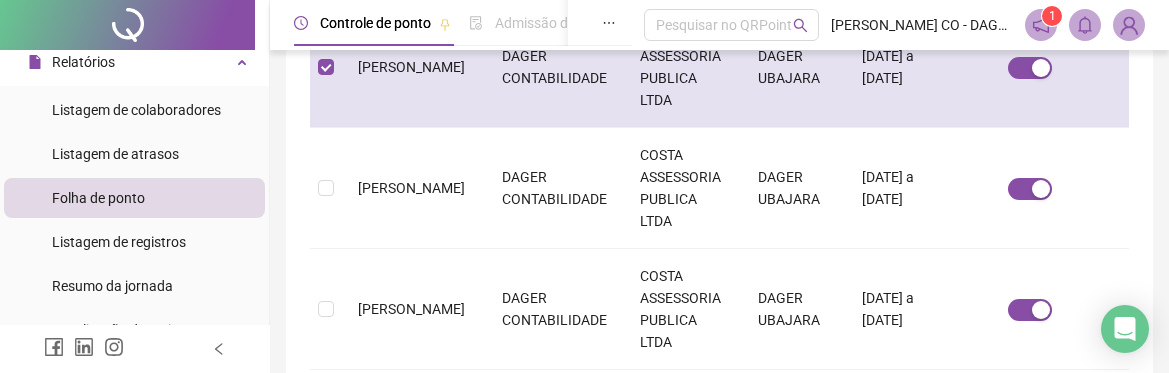 scroll, scrollTop: 658, scrollLeft: 0, axis: vertical 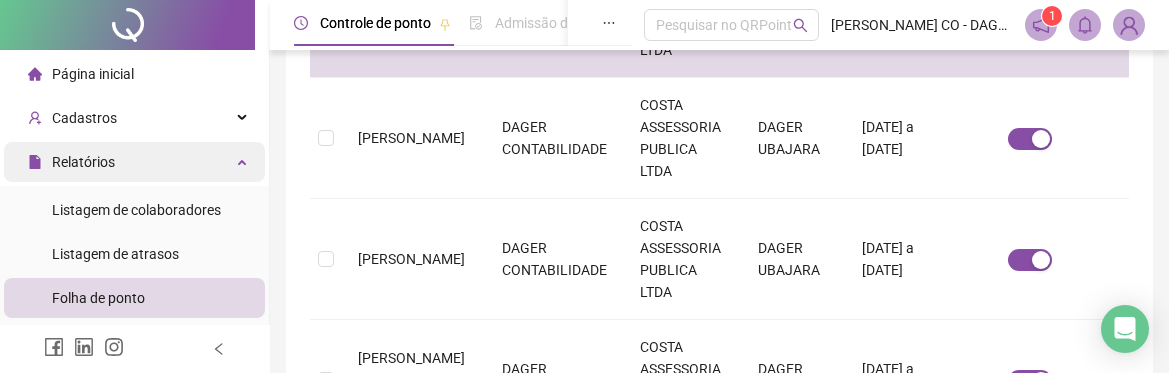click on "Relatórios" at bounding box center (134, 162) 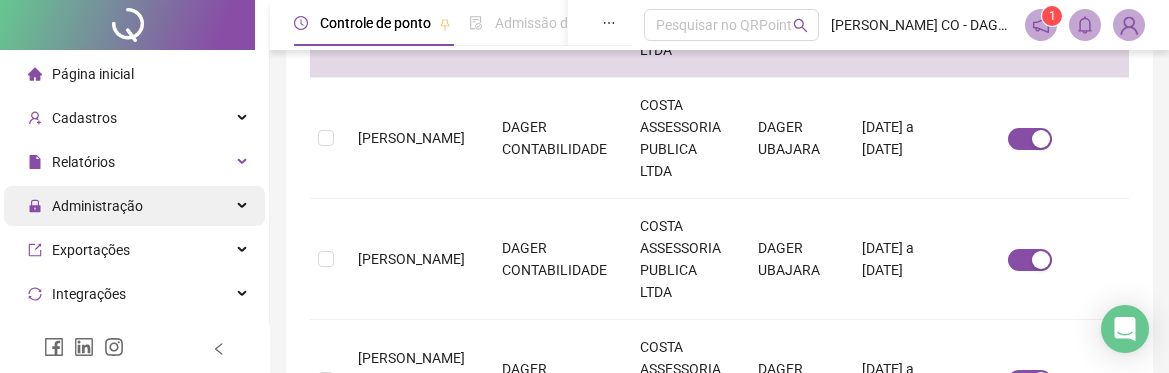 click on "Administração" at bounding box center [134, 206] 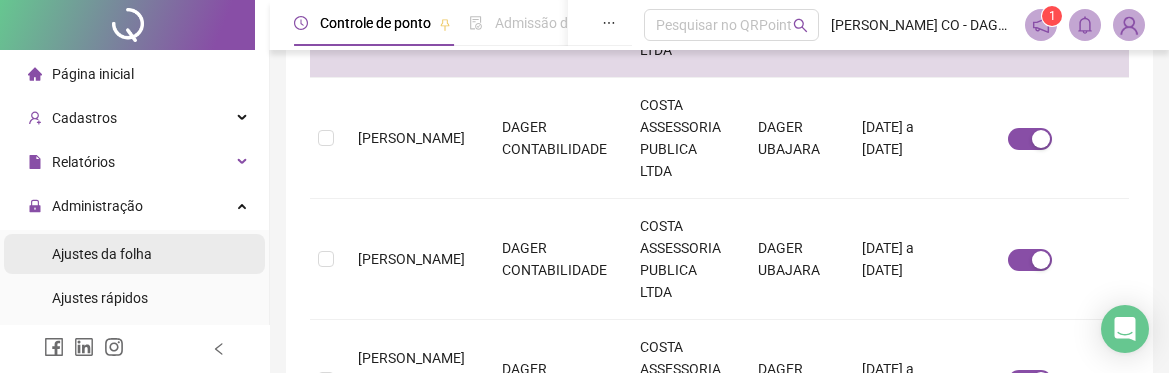 click on "Ajustes da folha" at bounding box center (134, 254) 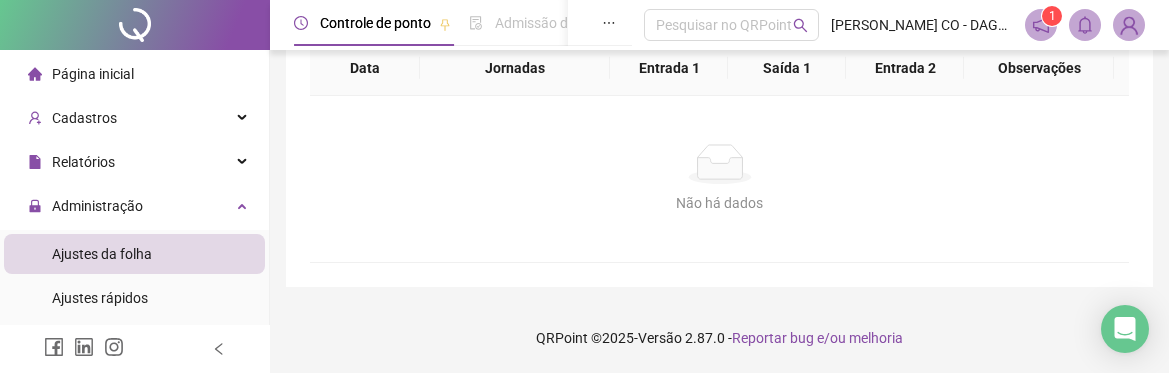 type on "**********" 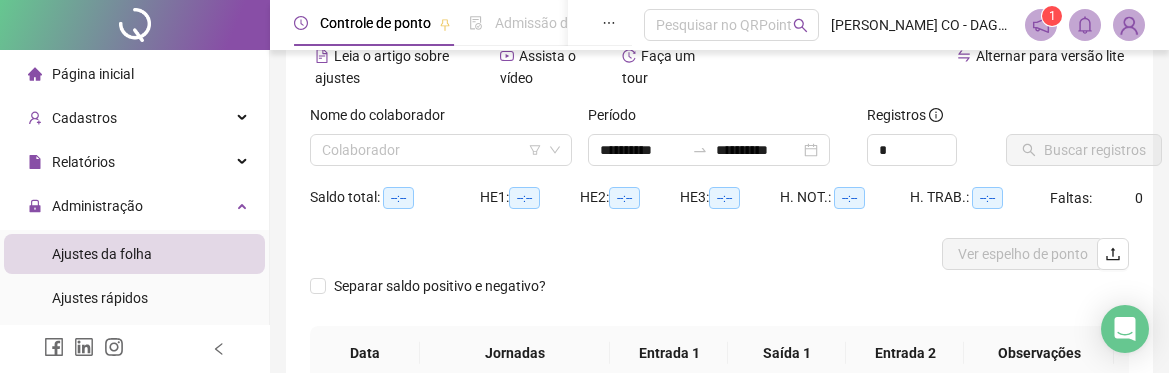 scroll, scrollTop: 2, scrollLeft: 0, axis: vertical 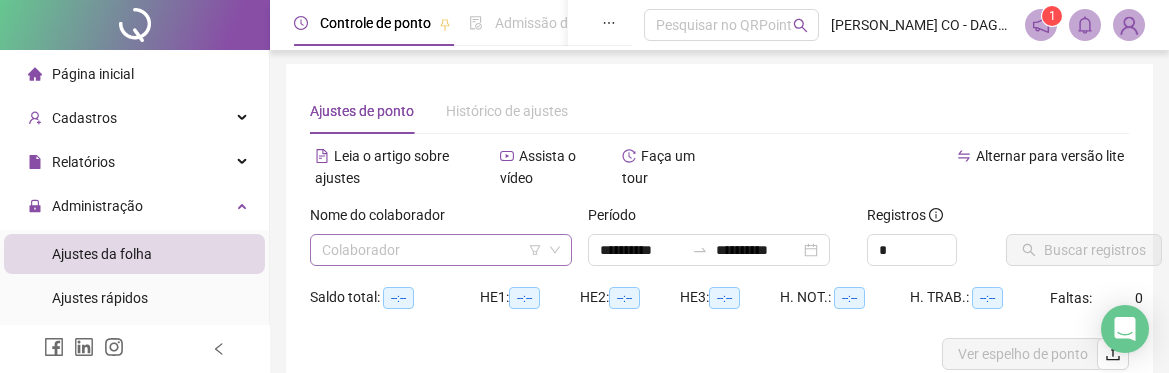 click on "**********" at bounding box center (584, 184) 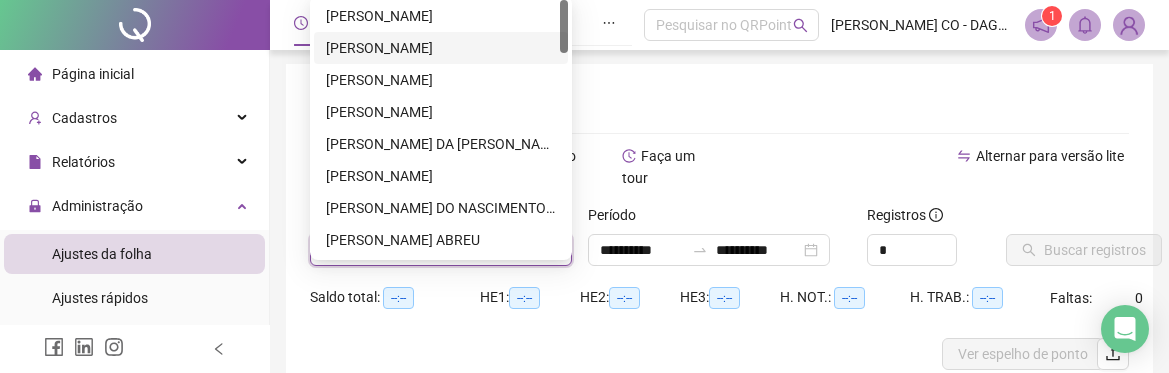 click on "[PERSON_NAME]" at bounding box center (441, 48) 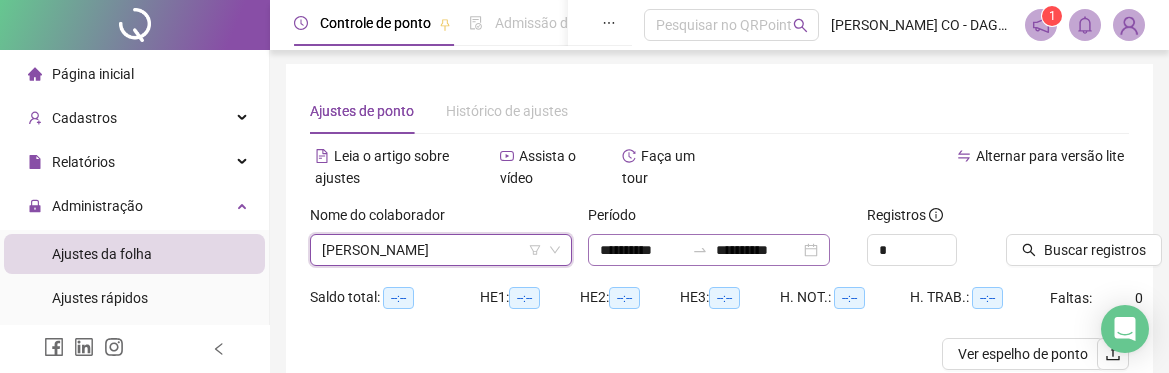click on "**********" at bounding box center [709, 250] 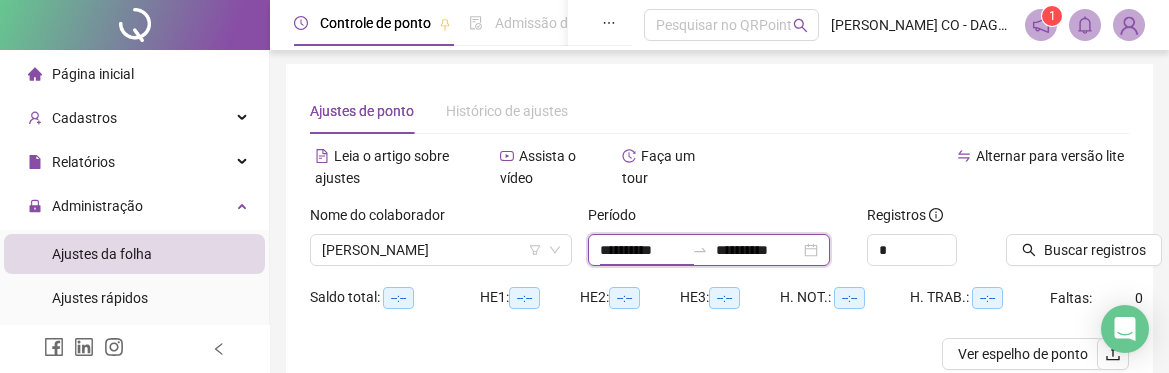 click on "**********" at bounding box center (709, 250) 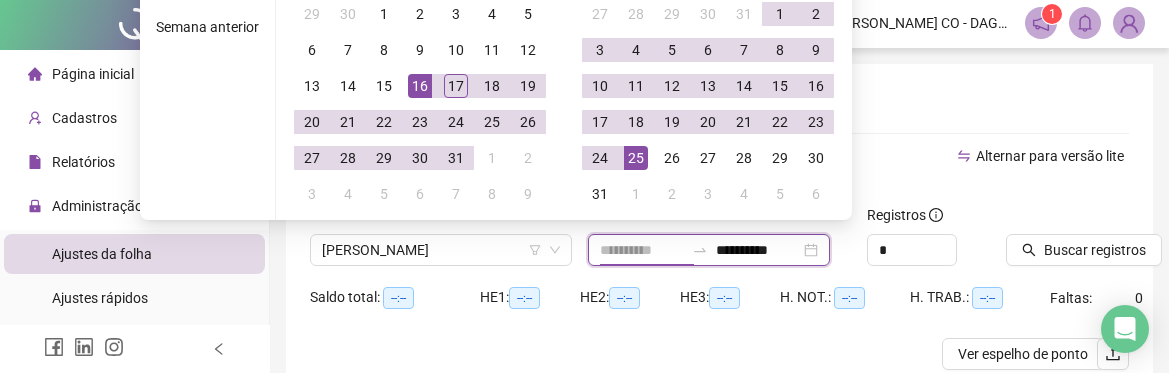 scroll, scrollTop: 0, scrollLeft: 0, axis: both 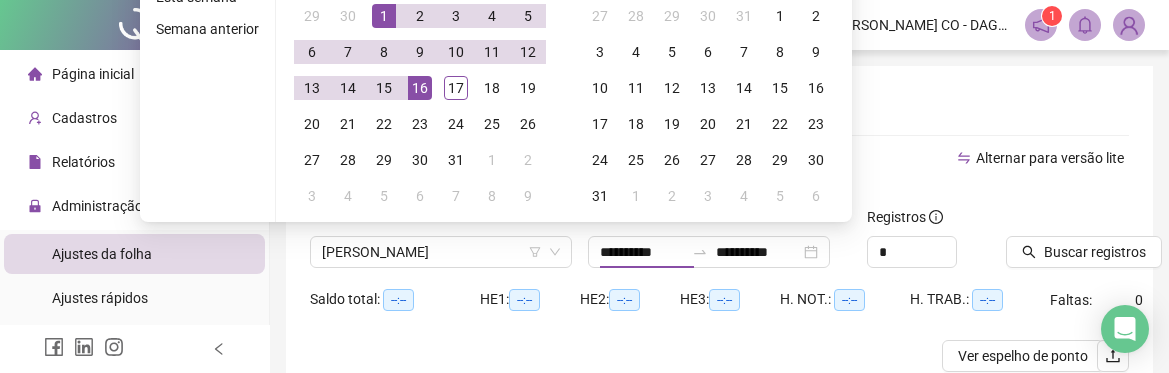 click on "Alternar para versão lite" at bounding box center [925, 158] 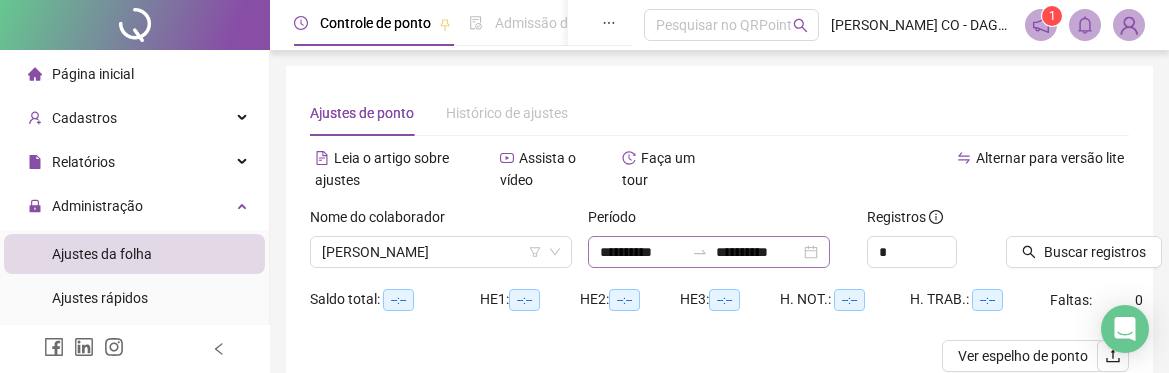 click on "**********" at bounding box center [709, 252] 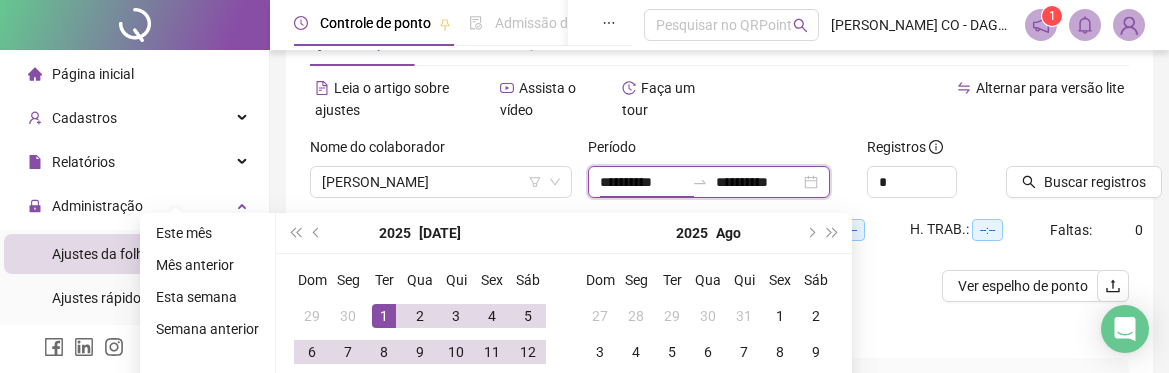 scroll, scrollTop: 100, scrollLeft: 0, axis: vertical 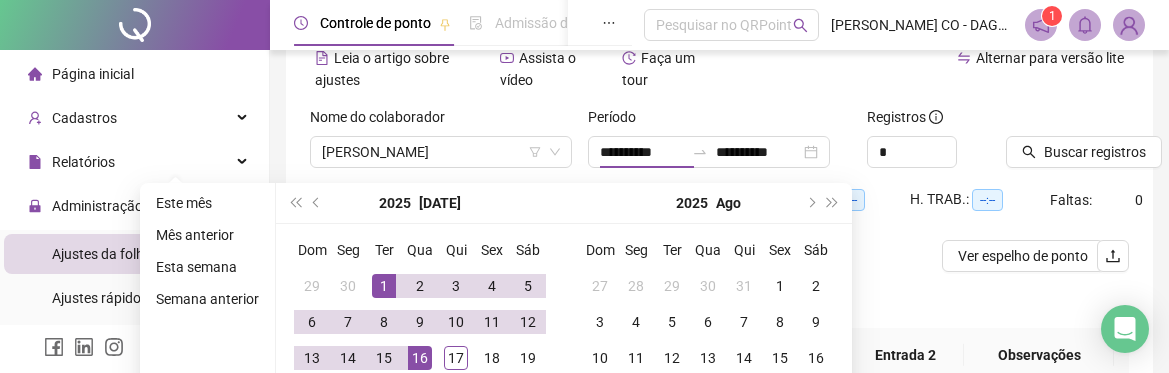 click on "Registros" at bounding box center (928, 121) 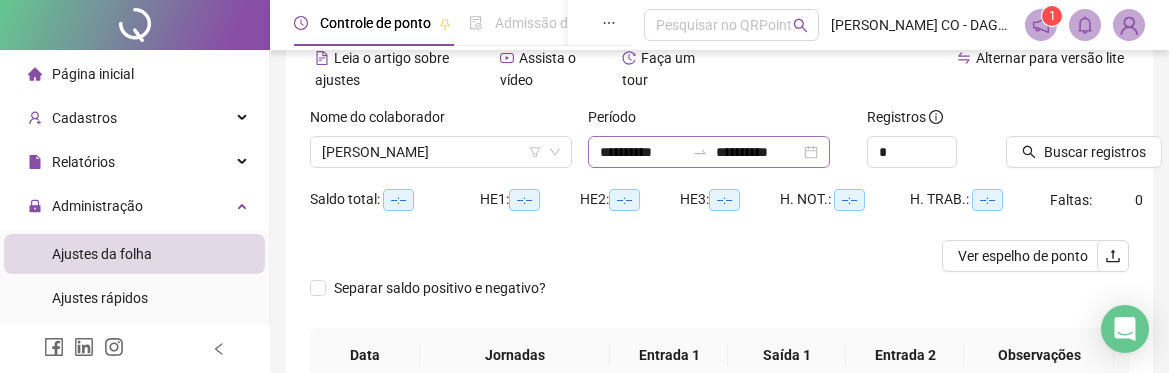 click on "**********" at bounding box center (709, 152) 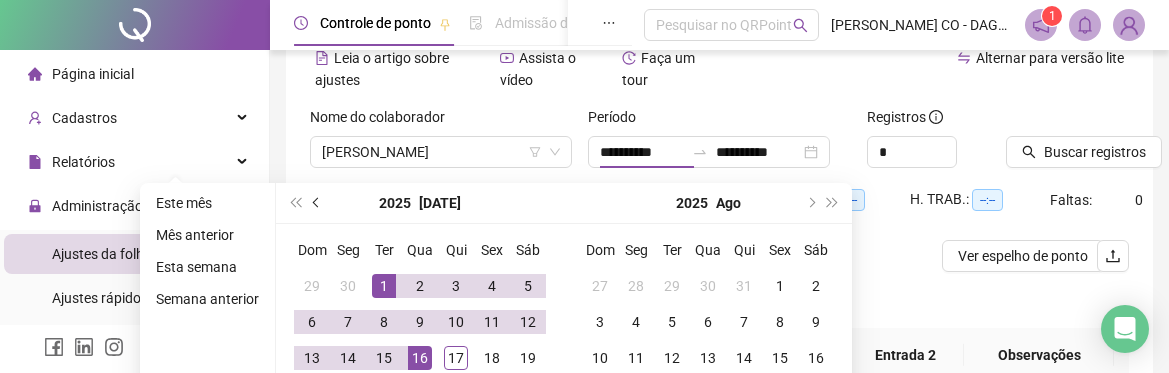 click at bounding box center (318, 203) 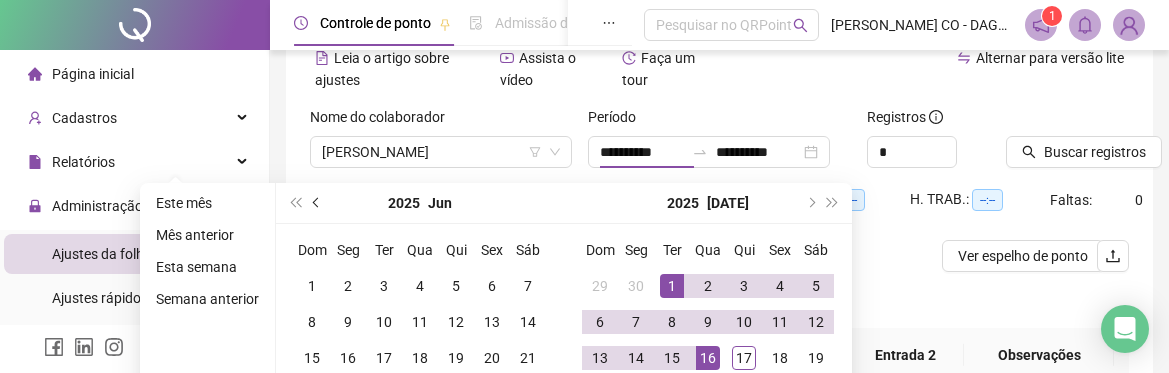 click at bounding box center [318, 203] 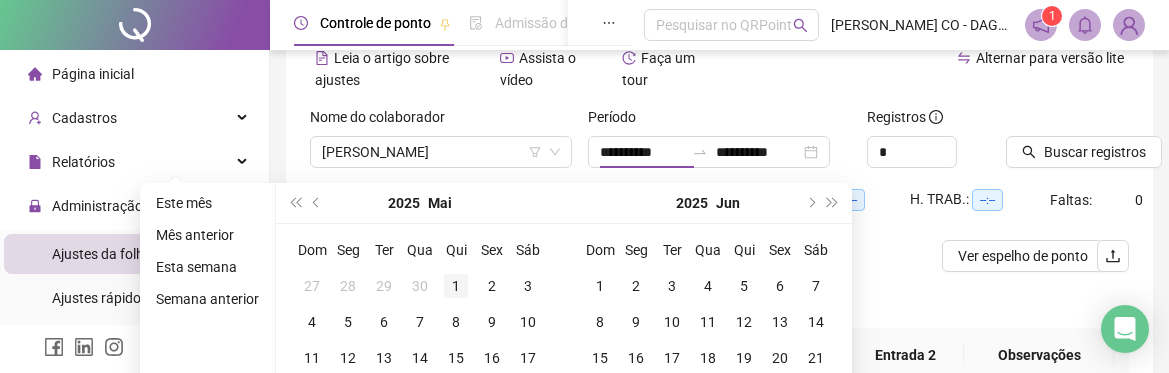 type on "**********" 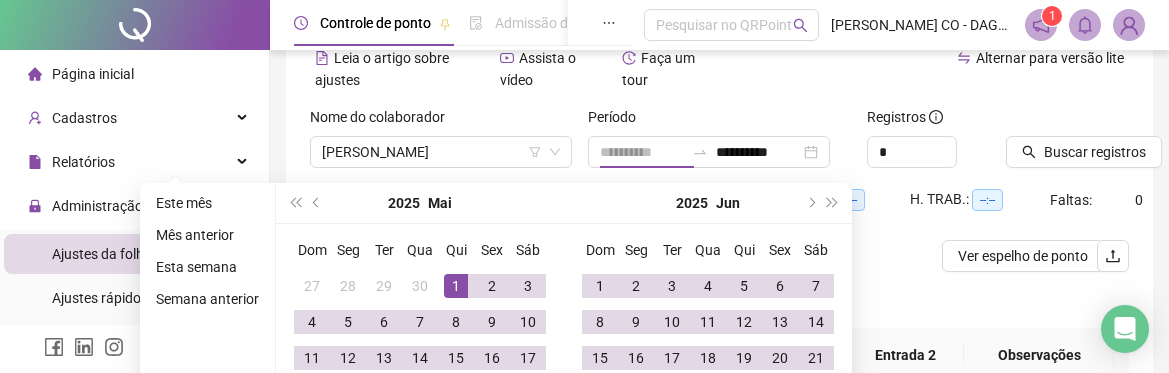 click on "1" at bounding box center (456, 286) 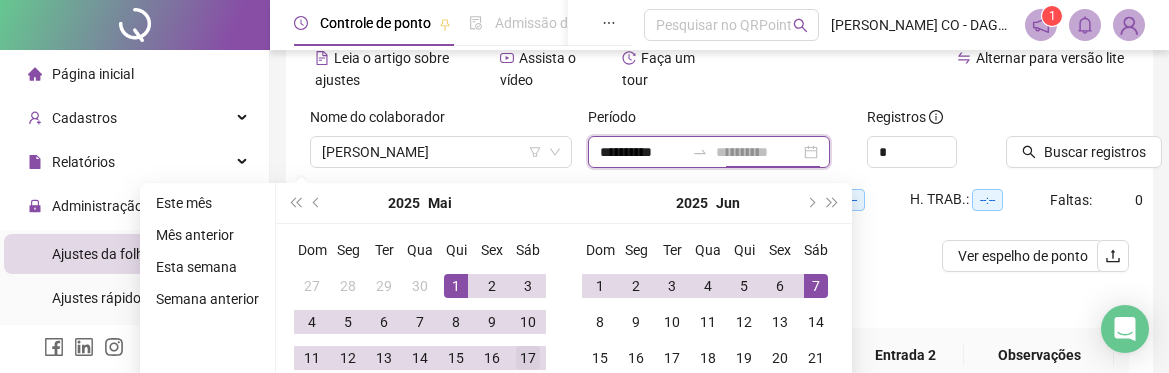 scroll, scrollTop: 300, scrollLeft: 0, axis: vertical 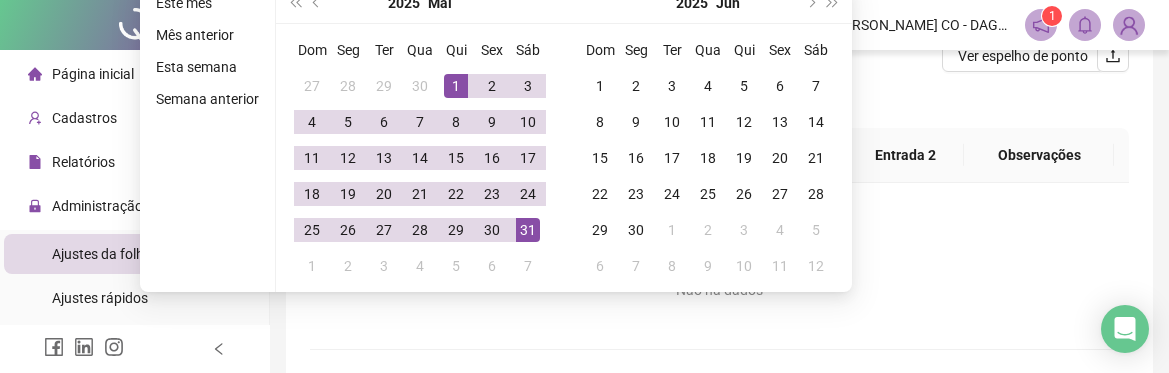 type on "**********" 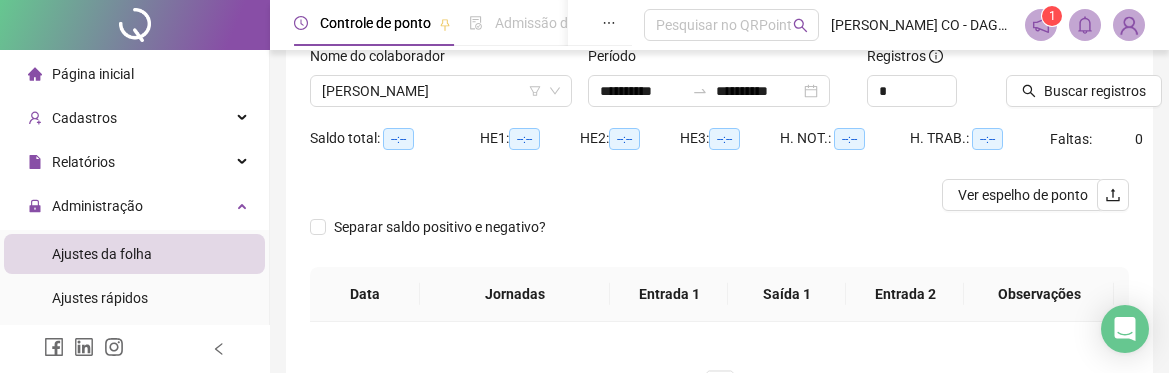 scroll, scrollTop: 100, scrollLeft: 0, axis: vertical 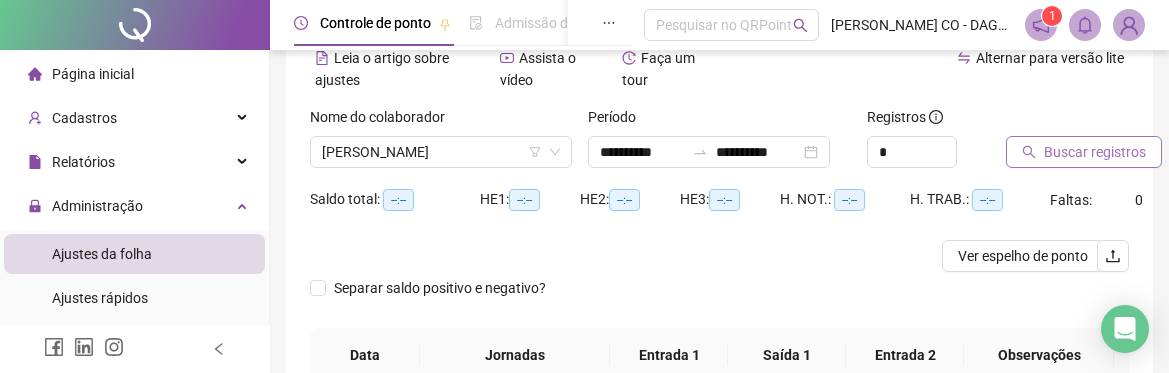 click on "Buscar registros" at bounding box center [1095, 152] 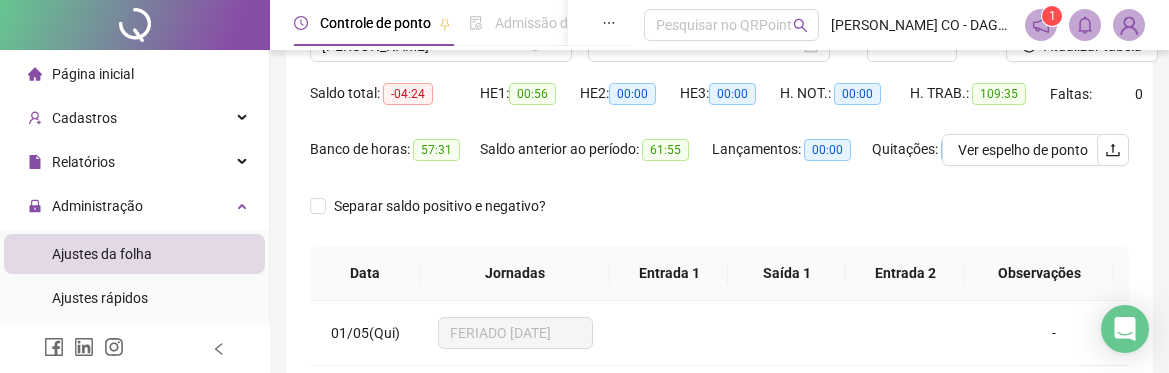 scroll, scrollTop: 300, scrollLeft: 0, axis: vertical 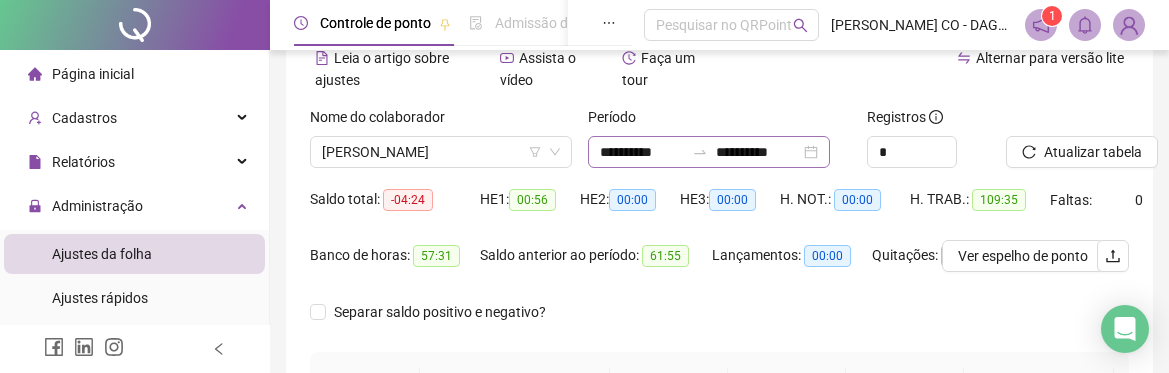 click on "**********" at bounding box center (709, 152) 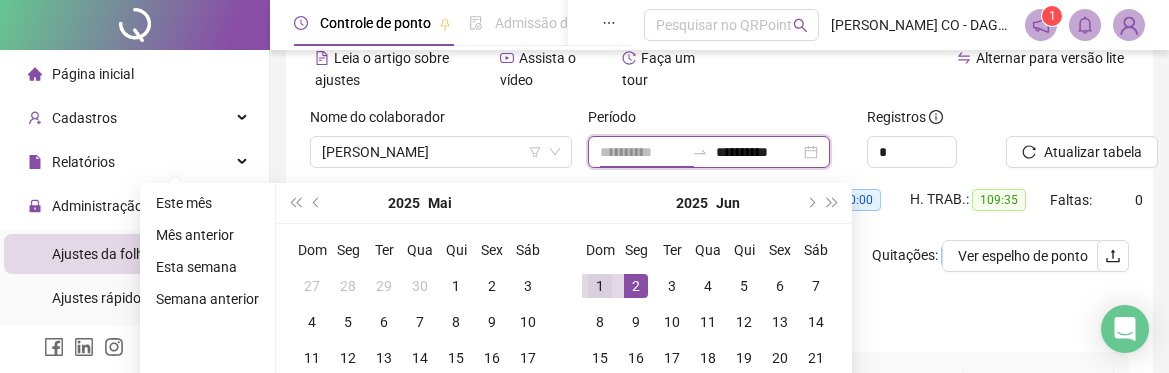 type on "**********" 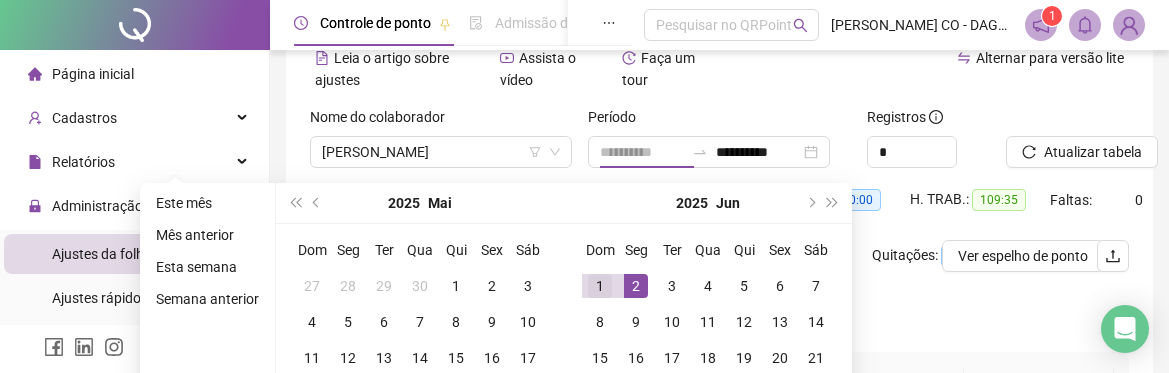 click on "1" at bounding box center [600, 286] 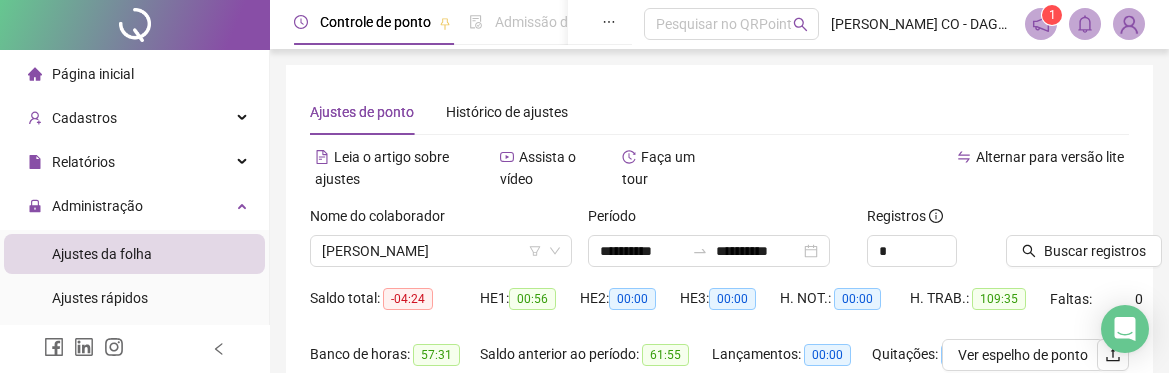 scroll, scrollTop: 0, scrollLeft: 0, axis: both 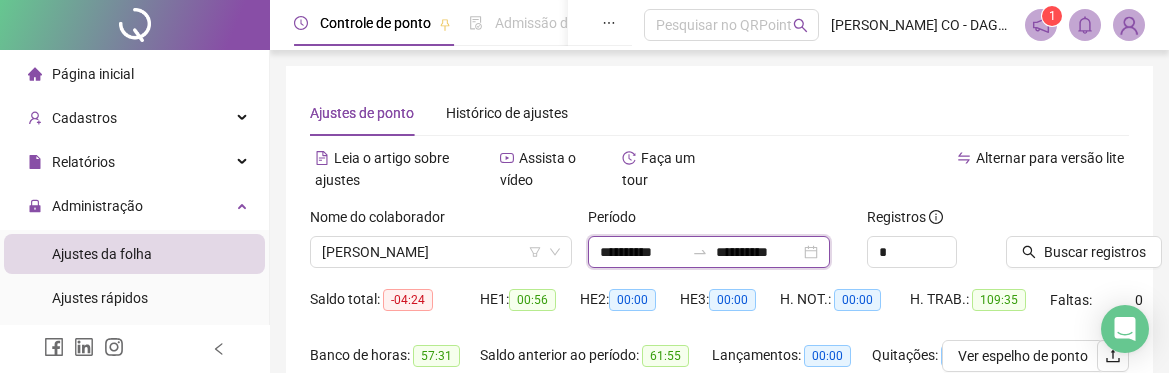 click on "**********" at bounding box center (758, 252) 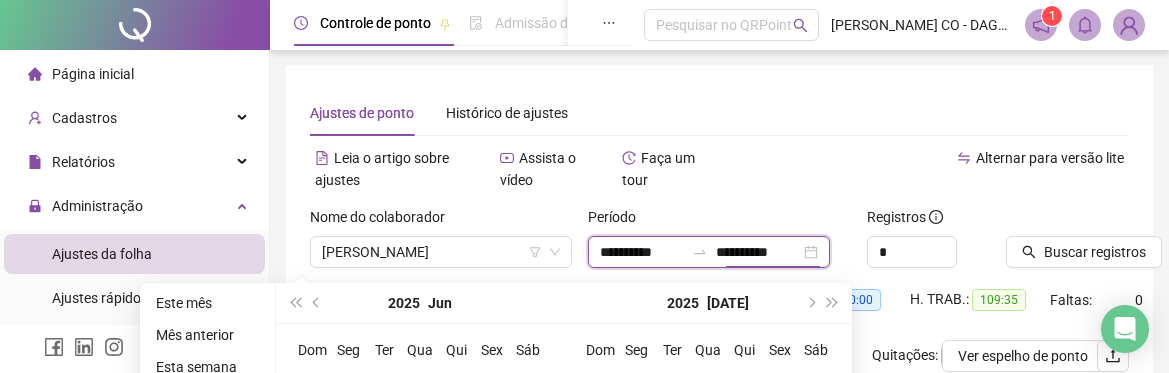 scroll, scrollTop: 100, scrollLeft: 0, axis: vertical 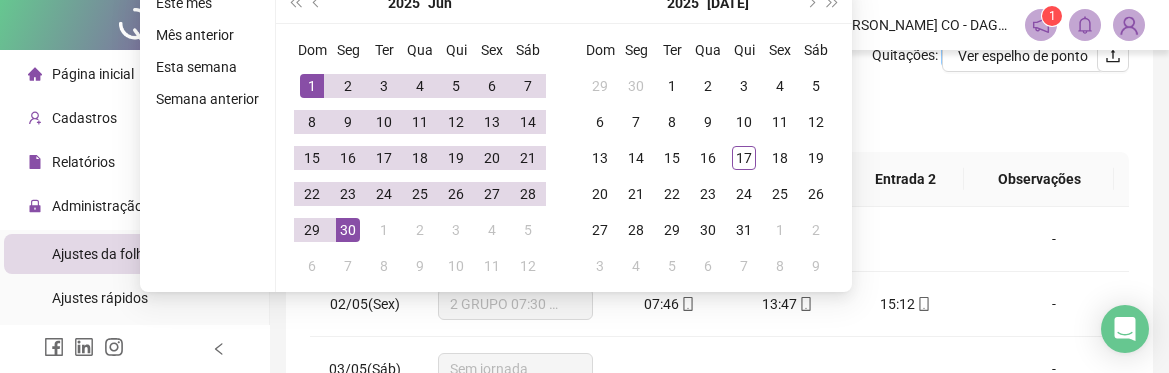 type on "**********" 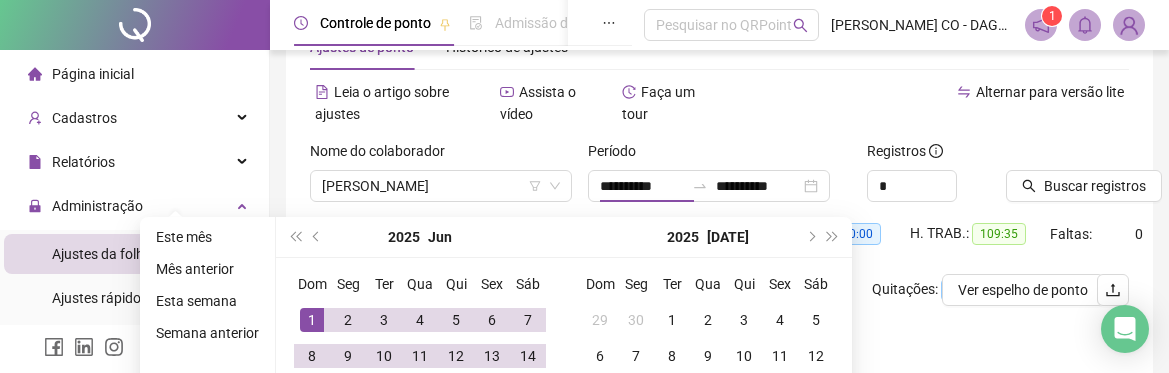 click on "Alternar para versão lite" at bounding box center [925, 113] 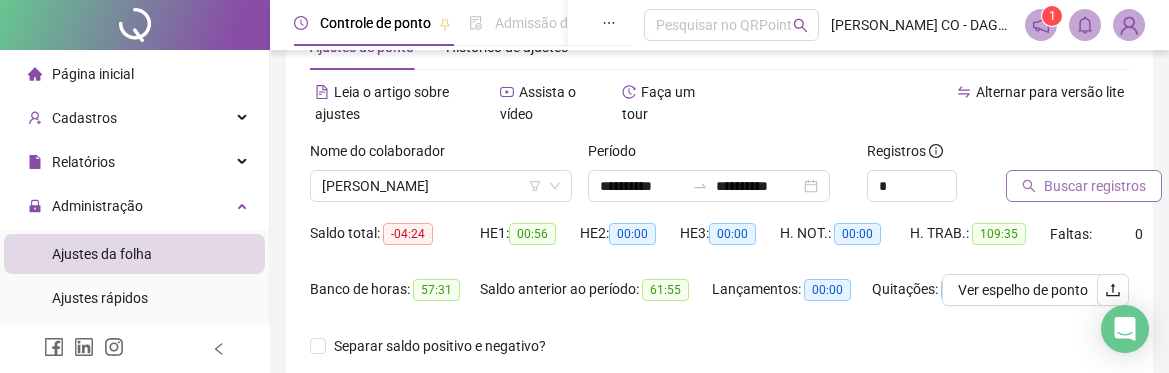 click on "Buscar registros" at bounding box center [1095, 186] 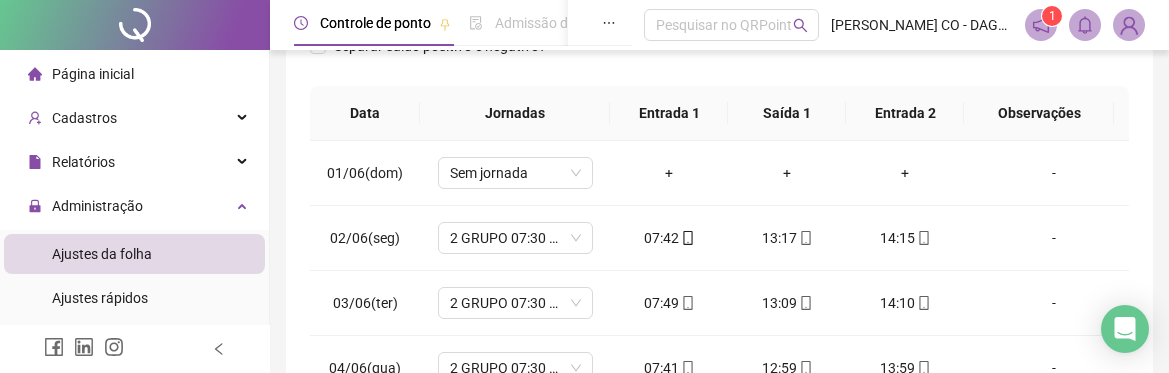scroll, scrollTop: 466, scrollLeft: 0, axis: vertical 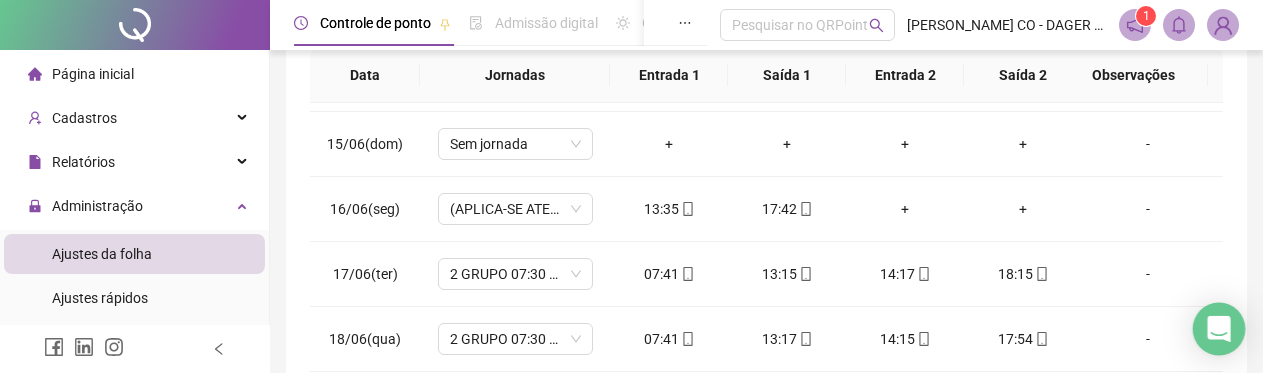 click at bounding box center [1219, 329] 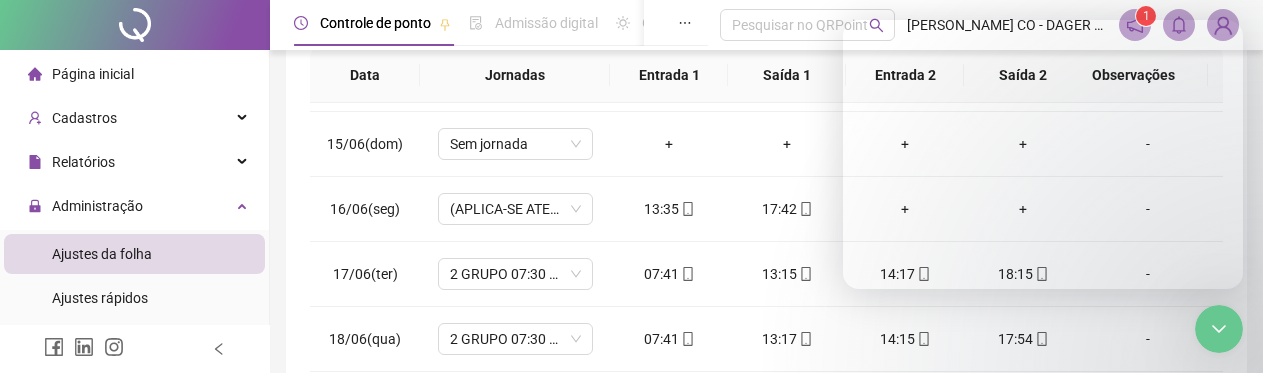 scroll, scrollTop: 0, scrollLeft: 0, axis: both 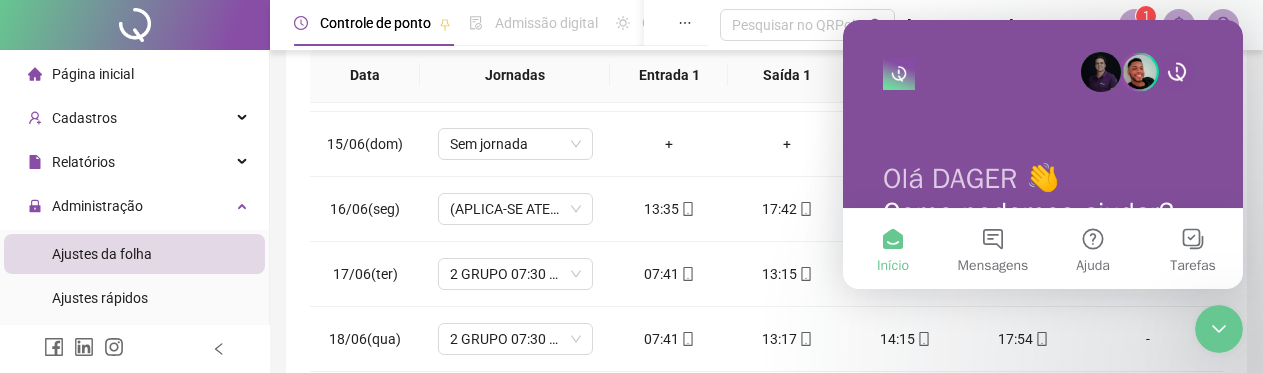 click on "**********" at bounding box center (766, 119) 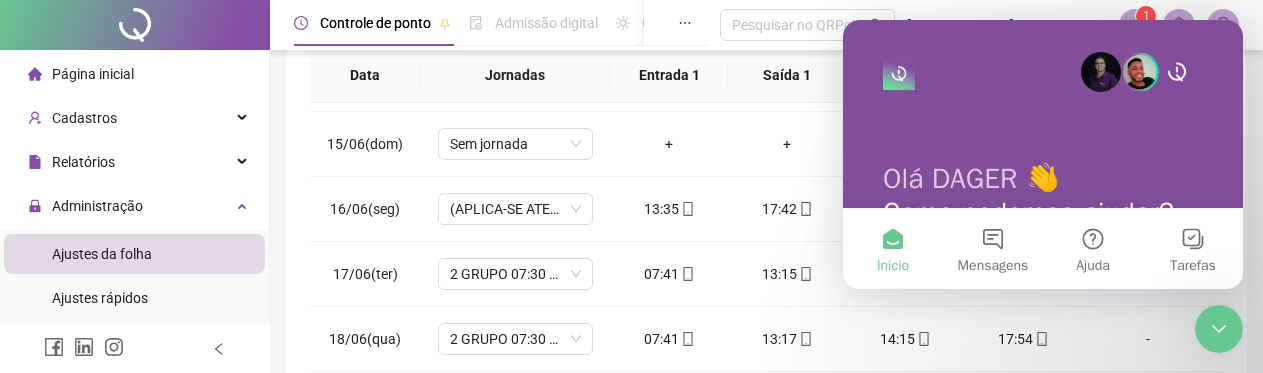 click 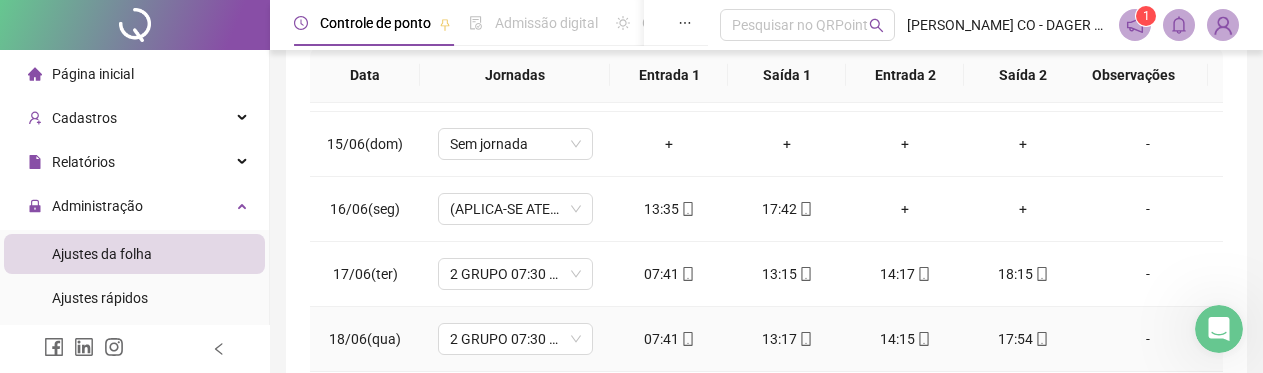 scroll, scrollTop: 0, scrollLeft: 0, axis: both 